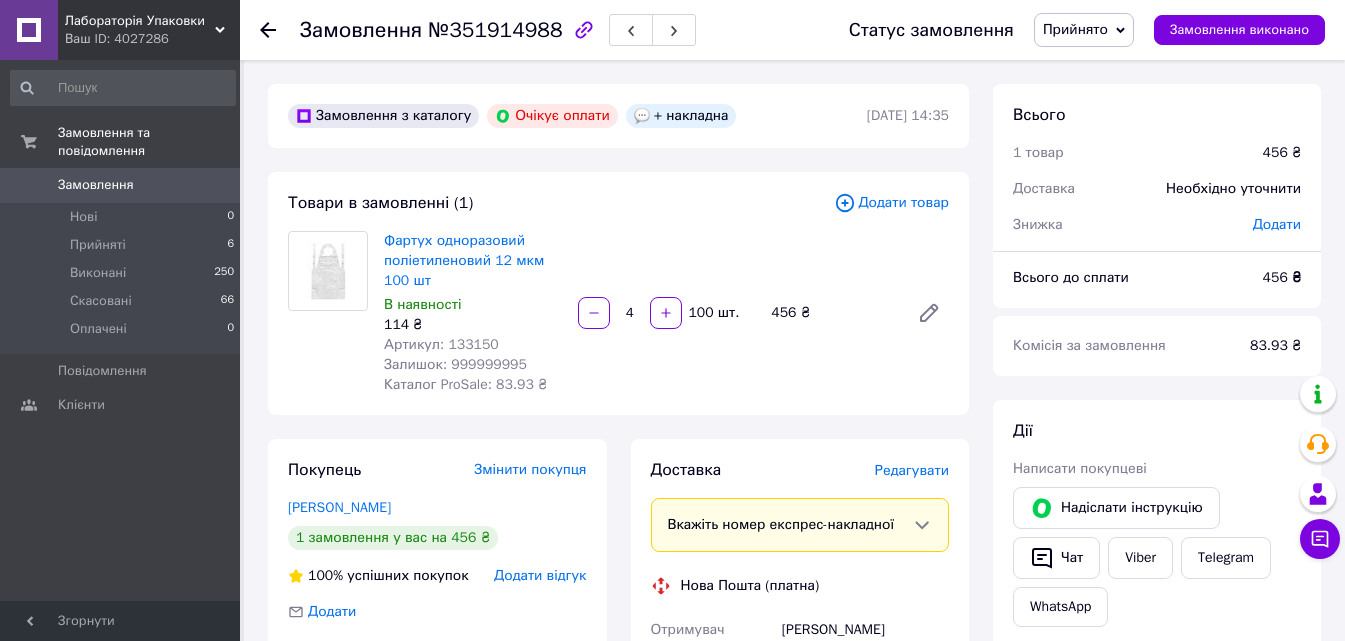 scroll, scrollTop: 0, scrollLeft: 0, axis: both 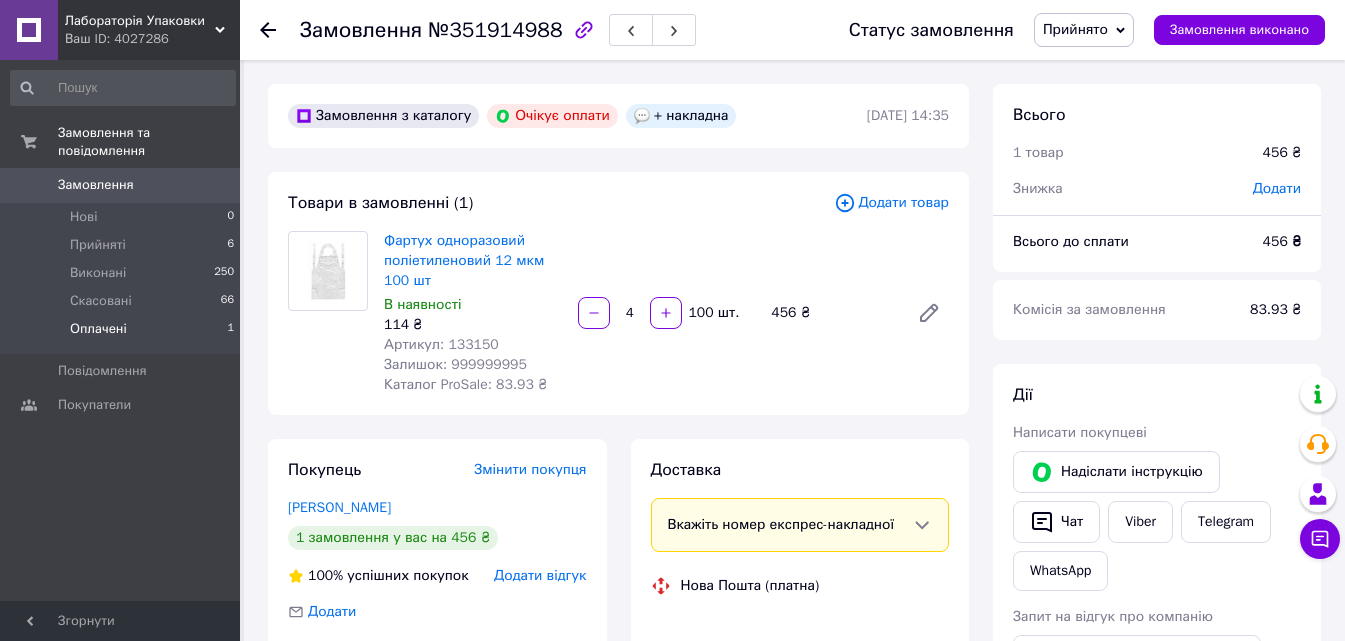 click on "Оплачені" at bounding box center [98, 329] 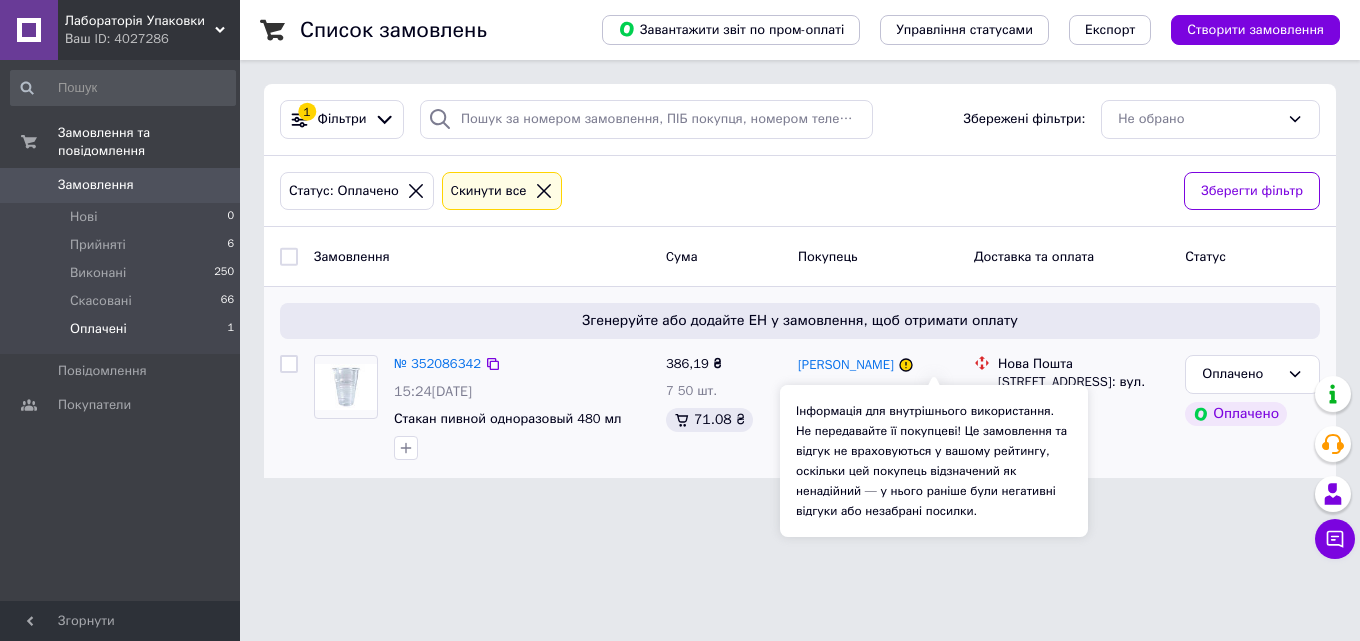 click 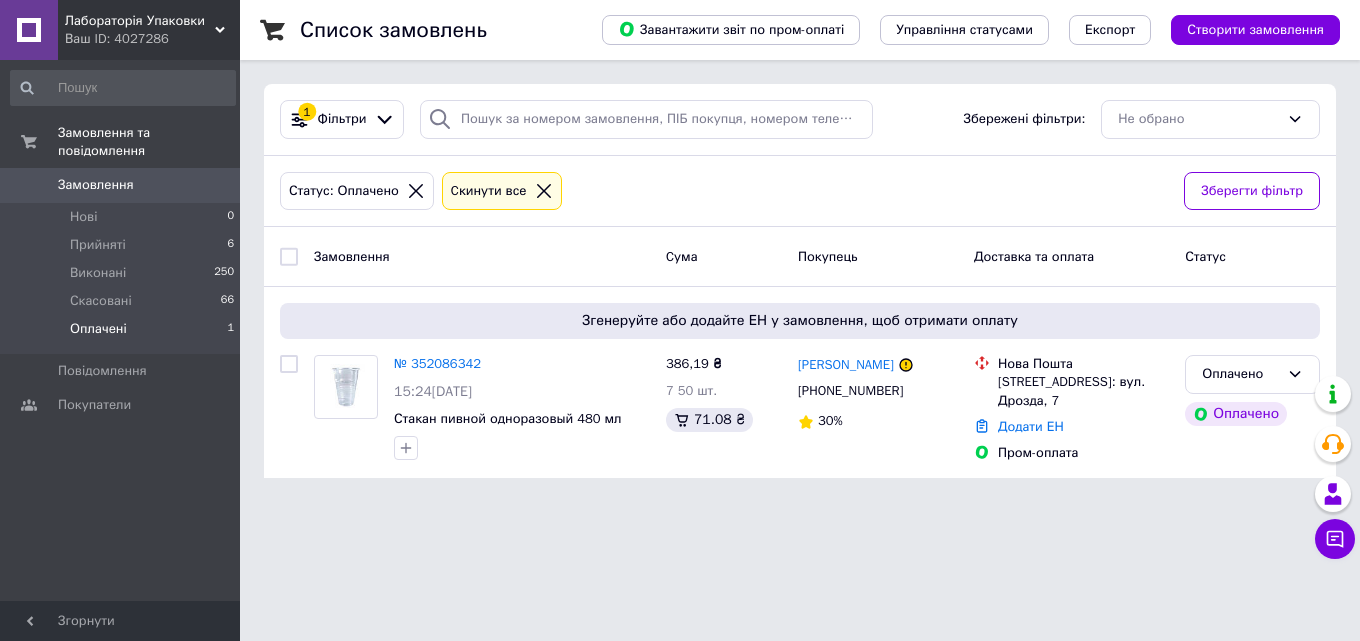click on "Лабораторія Упаковки Ваш ID: 4027286 Сайт Лабораторія Упаковки Кабінет покупця Перевірити стан системи Сторінка на порталі Довідка Вийти Замовлення та повідомлення Замовлення 0 Нові 0 Прийняті 6 Виконані 250 Скасовані 66 Оплачені 1 Повідомлення 0 Покупатели Згорнути
Список замовлень   Завантажити звіт по пром-оплаті Управління статусами Експорт Створити замовлення 1 Фільтри Збережені фільтри: Не обрано Статус: Оплачено Cкинути все Зберегти фільтр Замовлення Cума Покупець Доставка та оплата Статус" at bounding box center (680, 251) 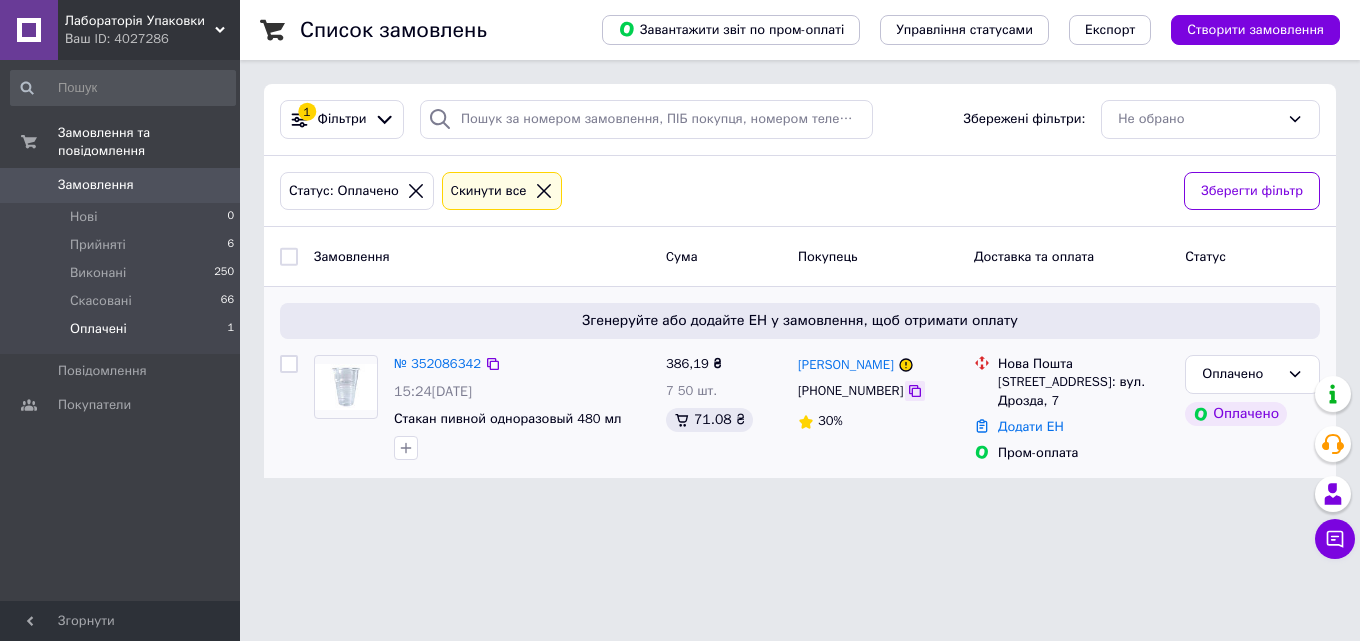 click 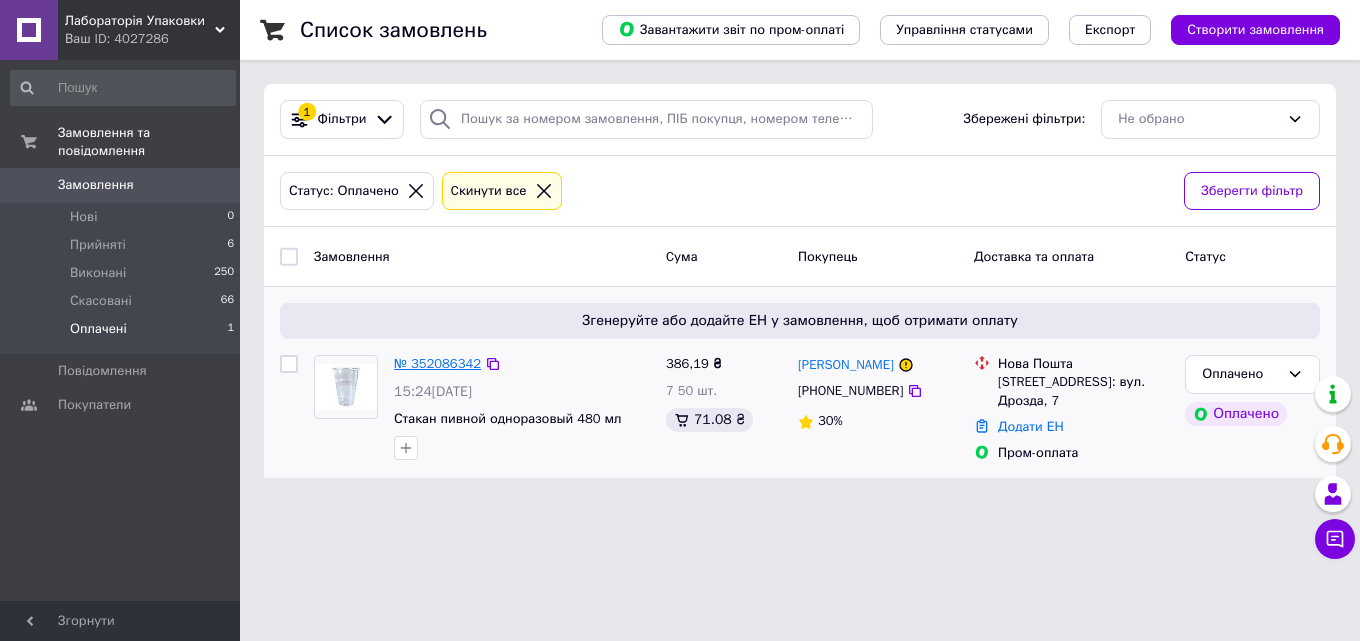 click on "№ 352086342" at bounding box center [437, 363] 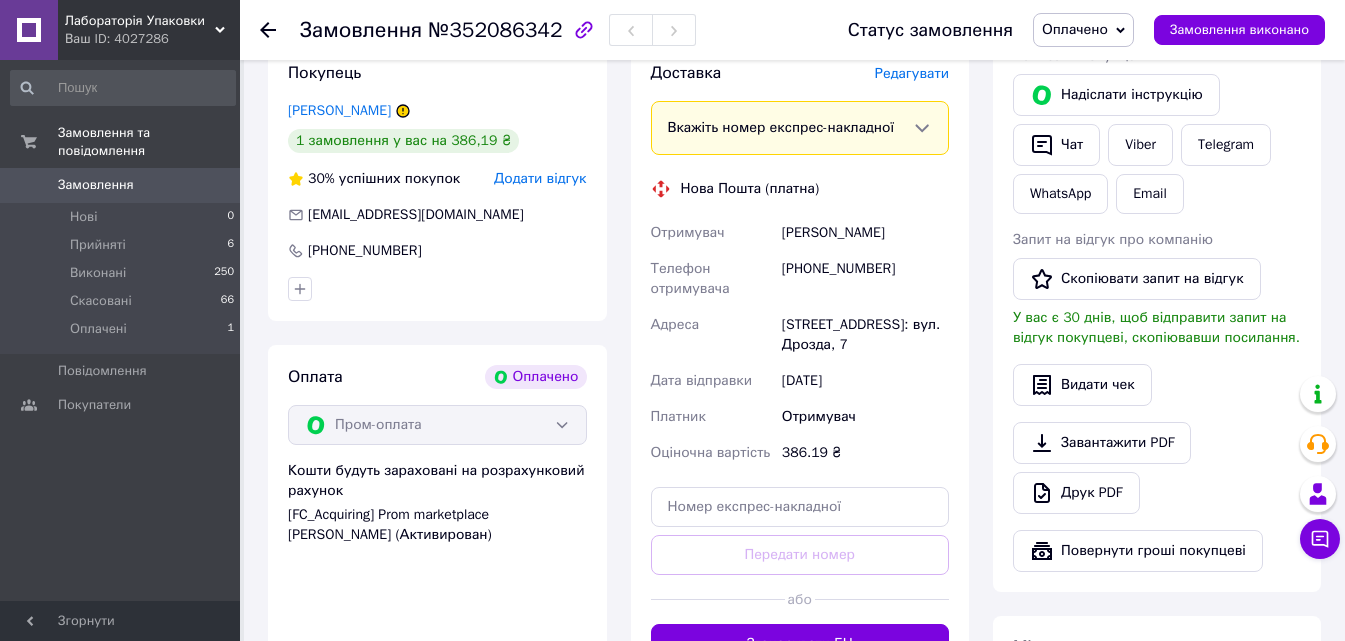 scroll, scrollTop: 600, scrollLeft: 0, axis: vertical 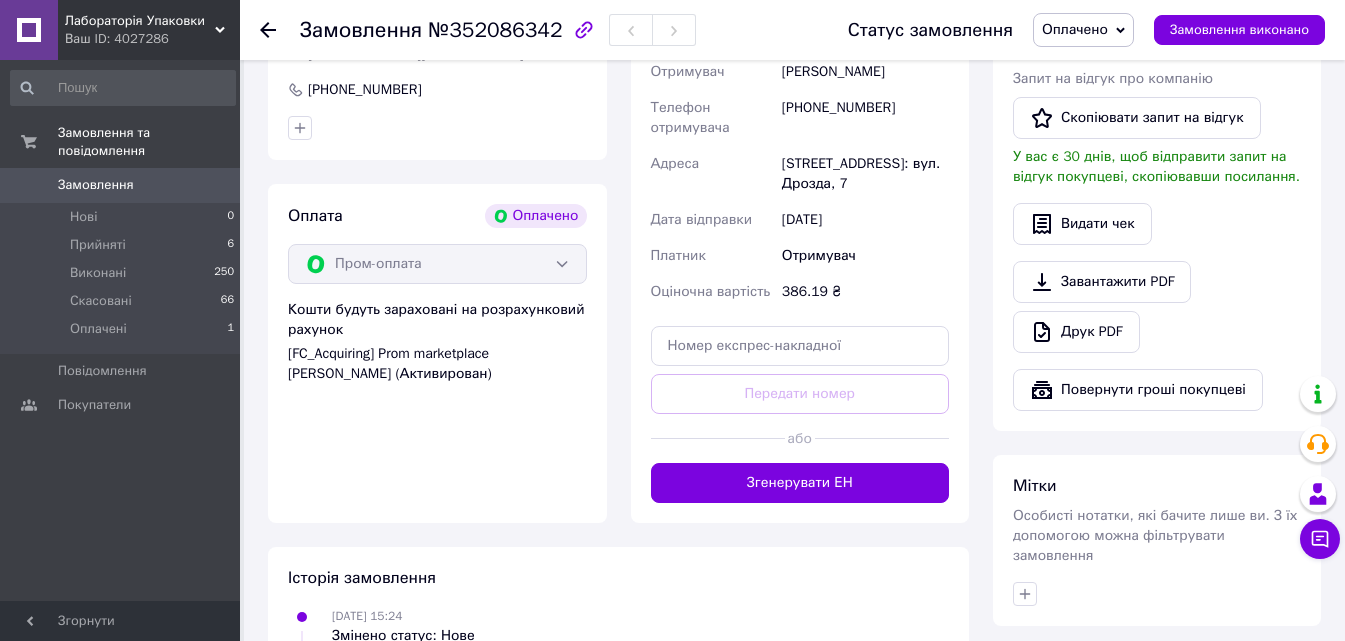 click on "10.07.2025 15:24 Змінено статус: Нове" at bounding box center (618, 626) 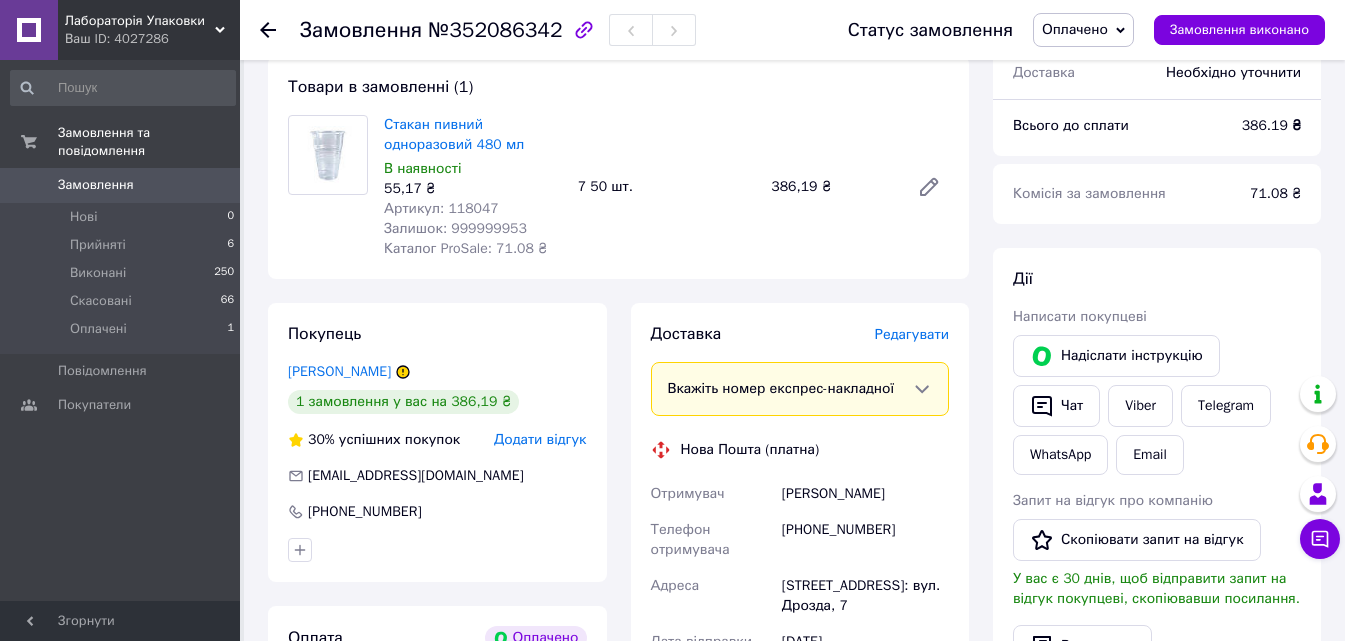 scroll, scrollTop: 300, scrollLeft: 0, axis: vertical 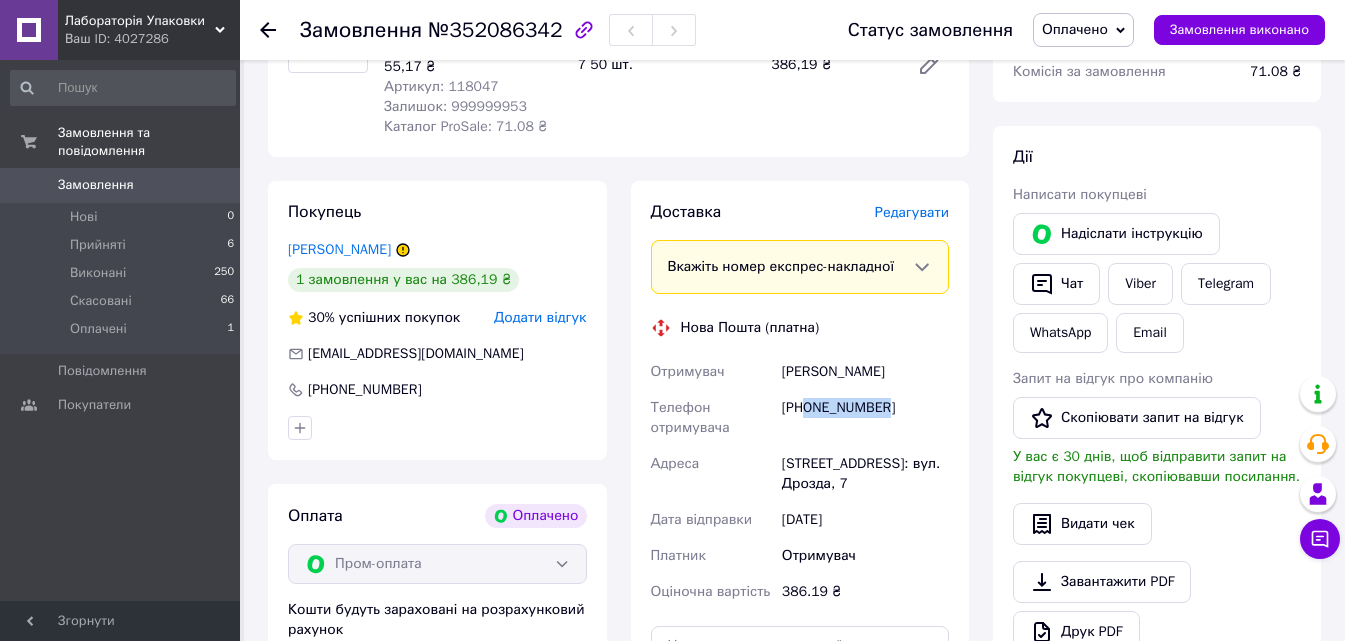 drag, startPoint x: 809, startPoint y: 408, endPoint x: 899, endPoint y: 408, distance: 90 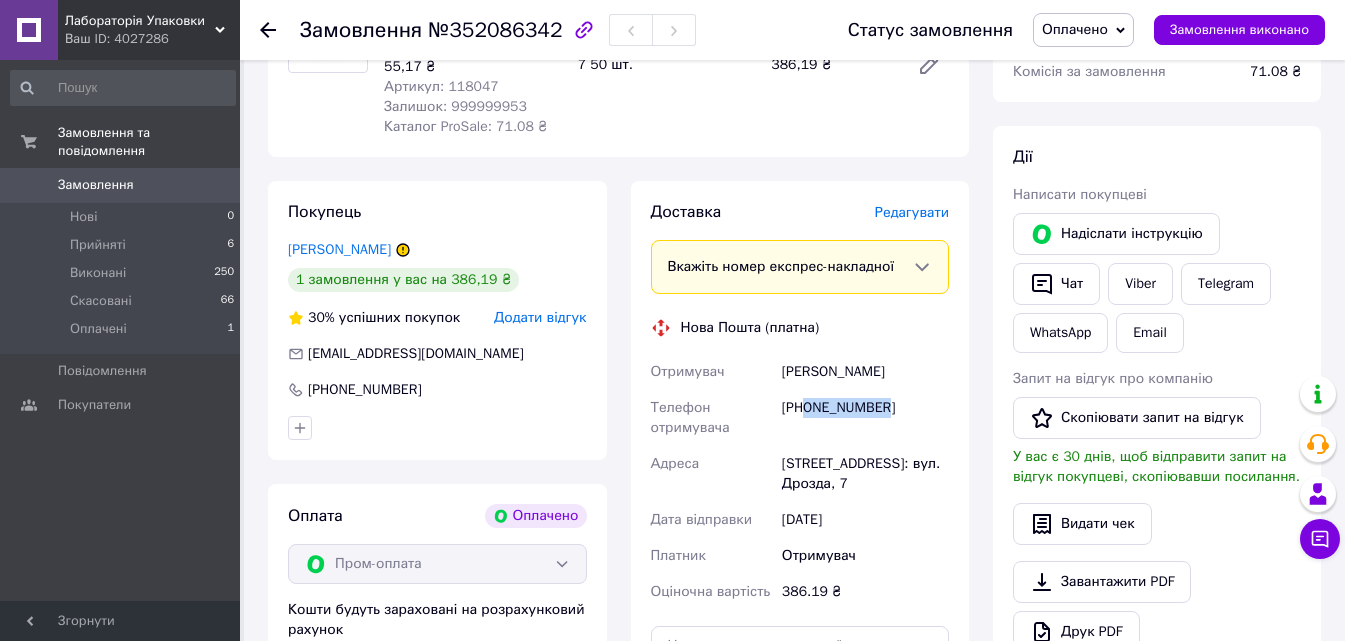 copy on "0969689558" 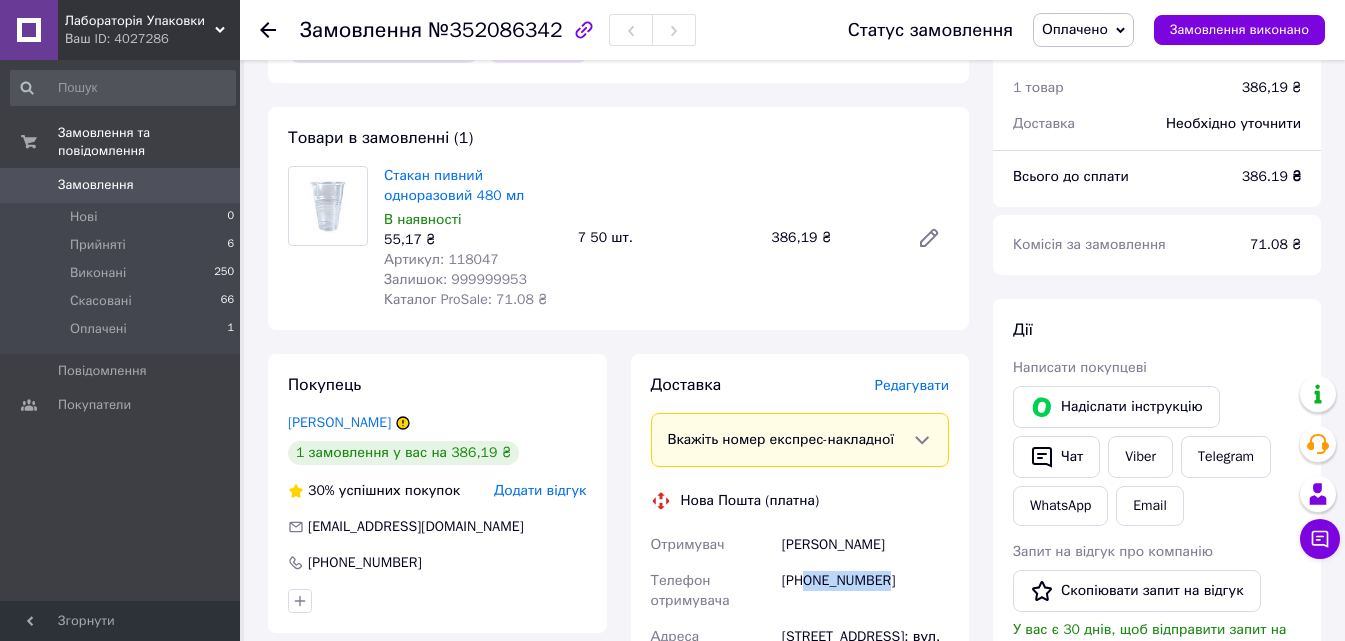 scroll, scrollTop: 200, scrollLeft: 0, axis: vertical 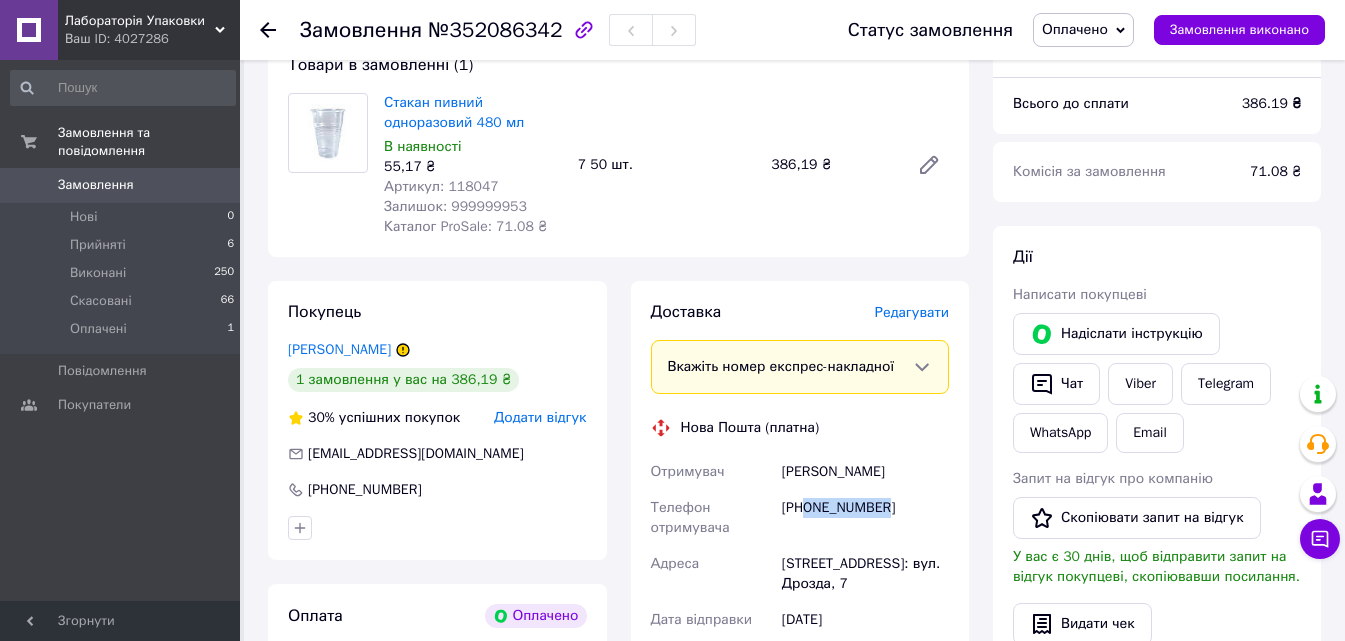 drag, startPoint x: 783, startPoint y: 473, endPoint x: 929, endPoint y: 458, distance: 146.76852 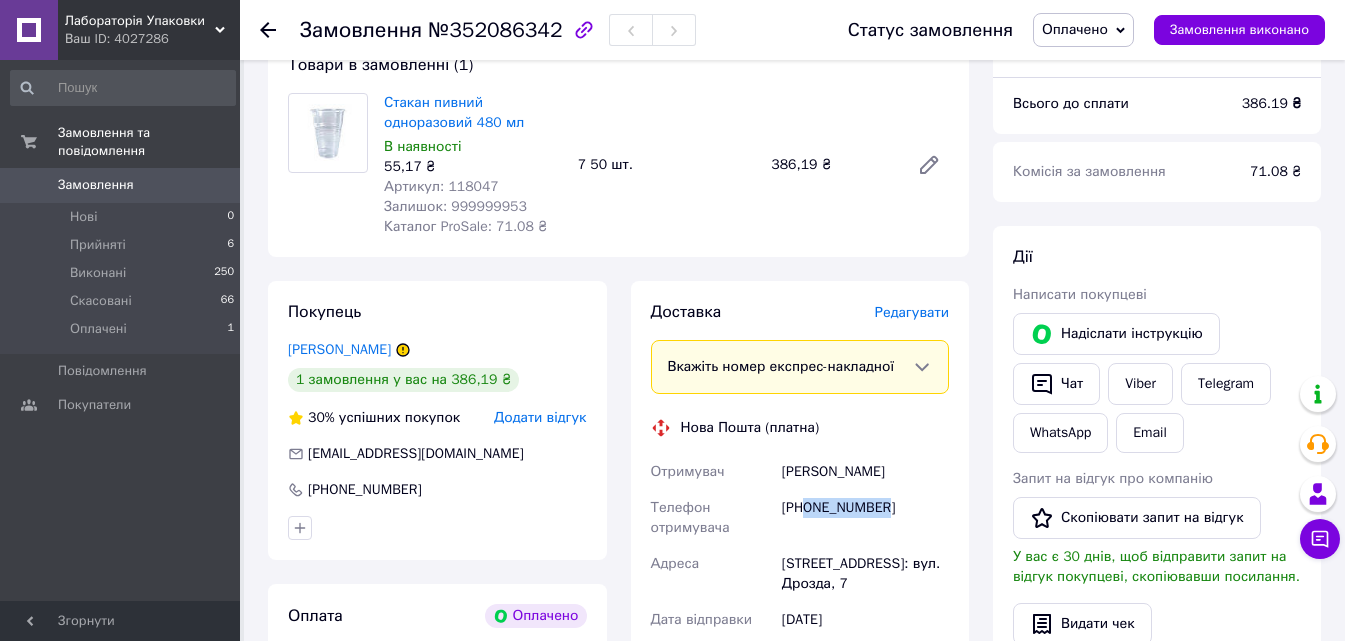 drag, startPoint x: 809, startPoint y: 506, endPoint x: 913, endPoint y: 495, distance: 104.58012 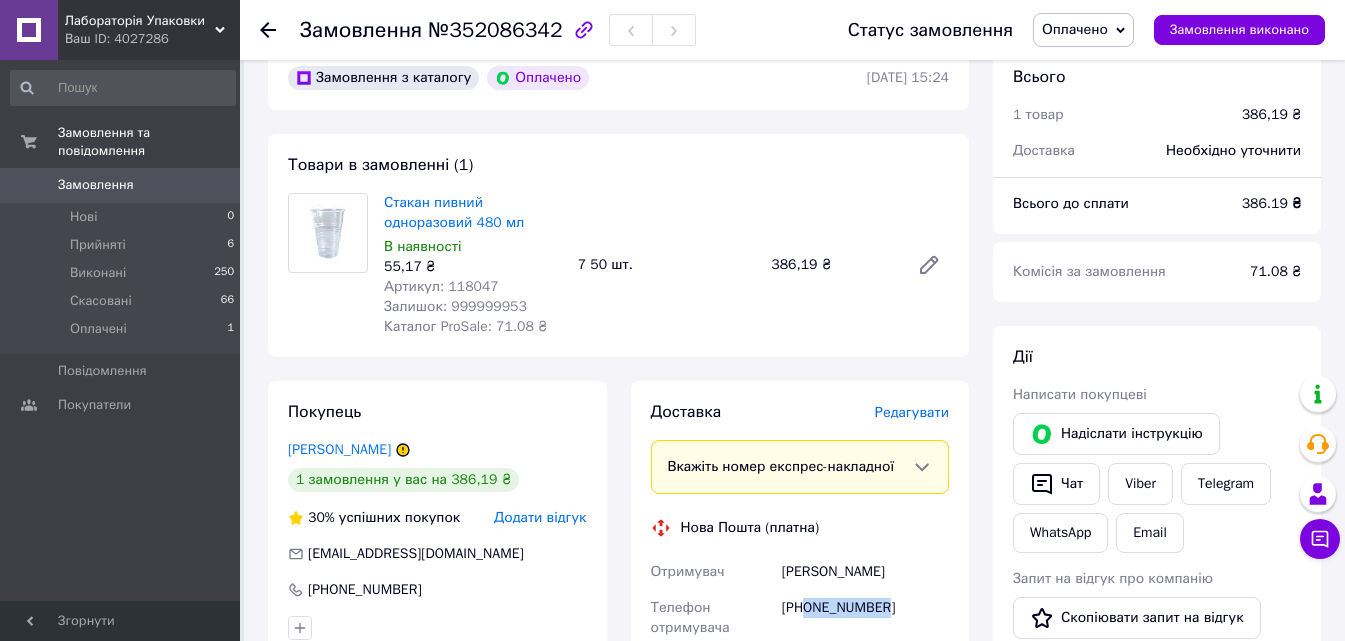 scroll, scrollTop: 200, scrollLeft: 0, axis: vertical 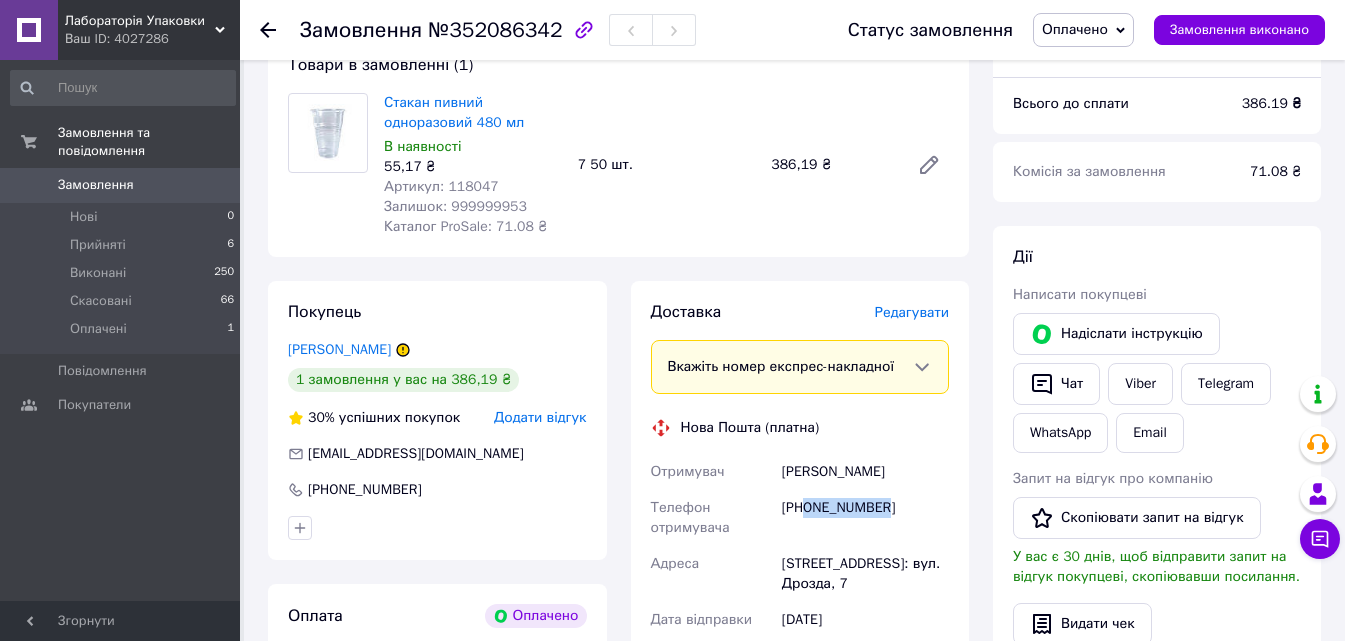 copy on "0969689558" 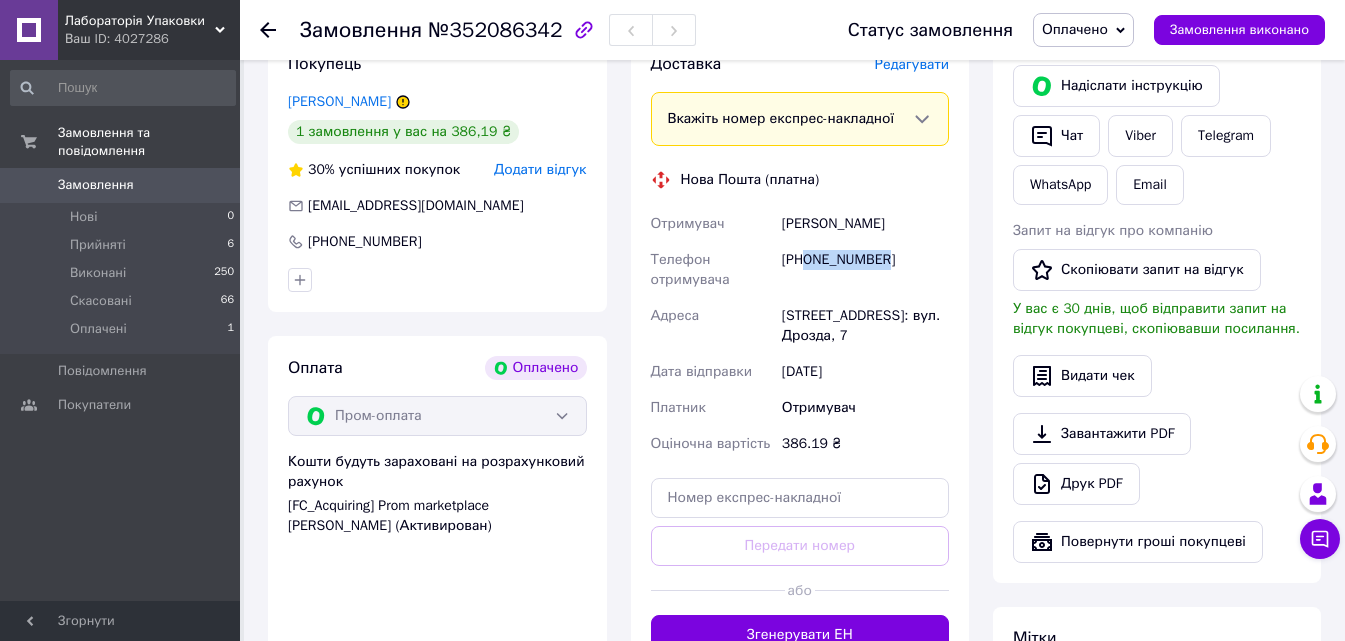 scroll, scrollTop: 500, scrollLeft: 0, axis: vertical 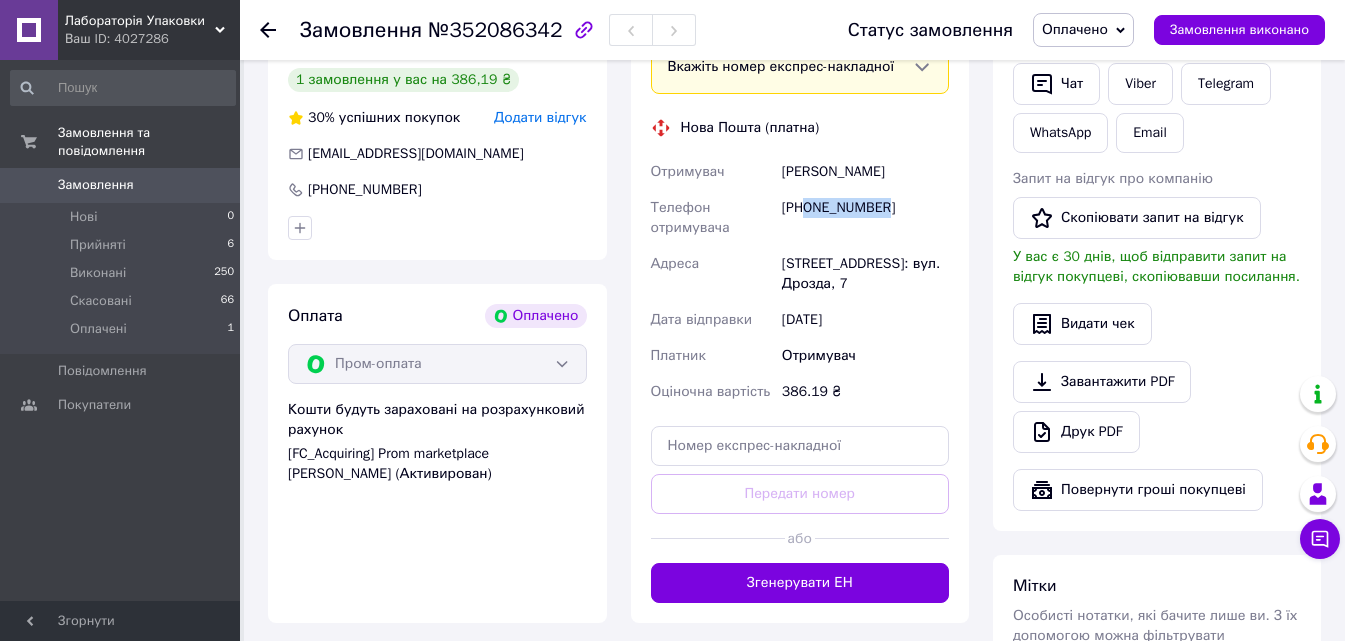 copy on "0969689558" 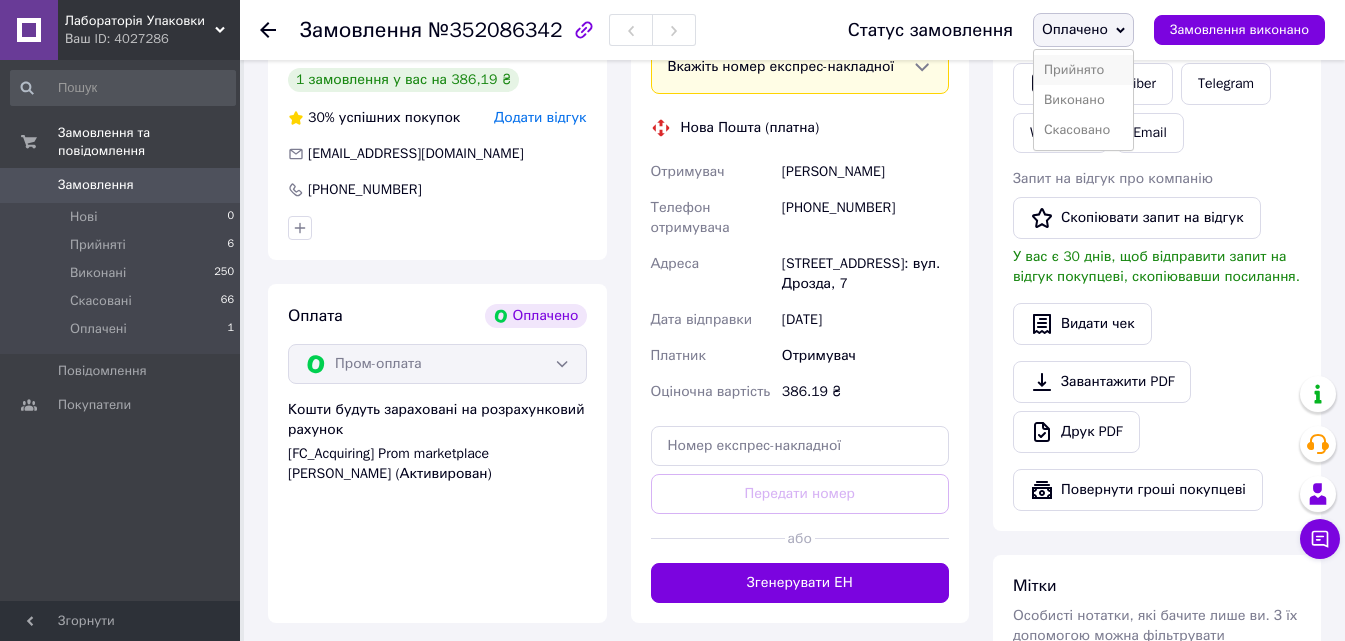 click on "Прийнято" at bounding box center (1083, 70) 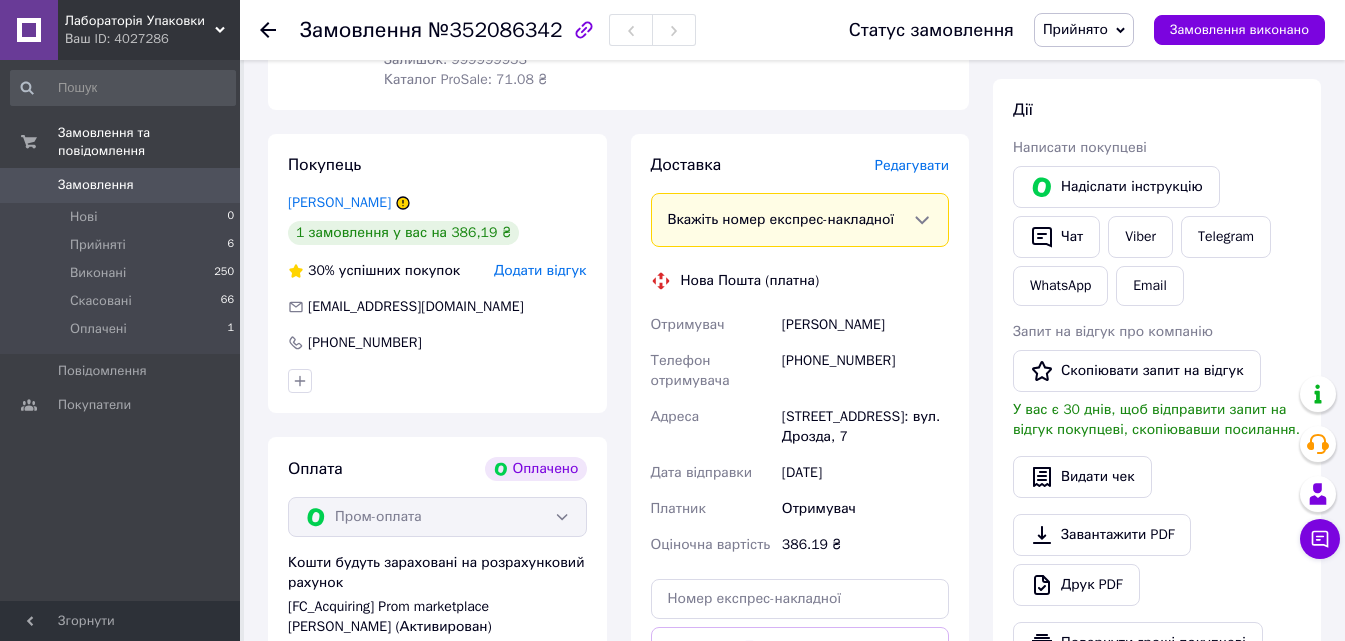 scroll, scrollTop: 378, scrollLeft: 0, axis: vertical 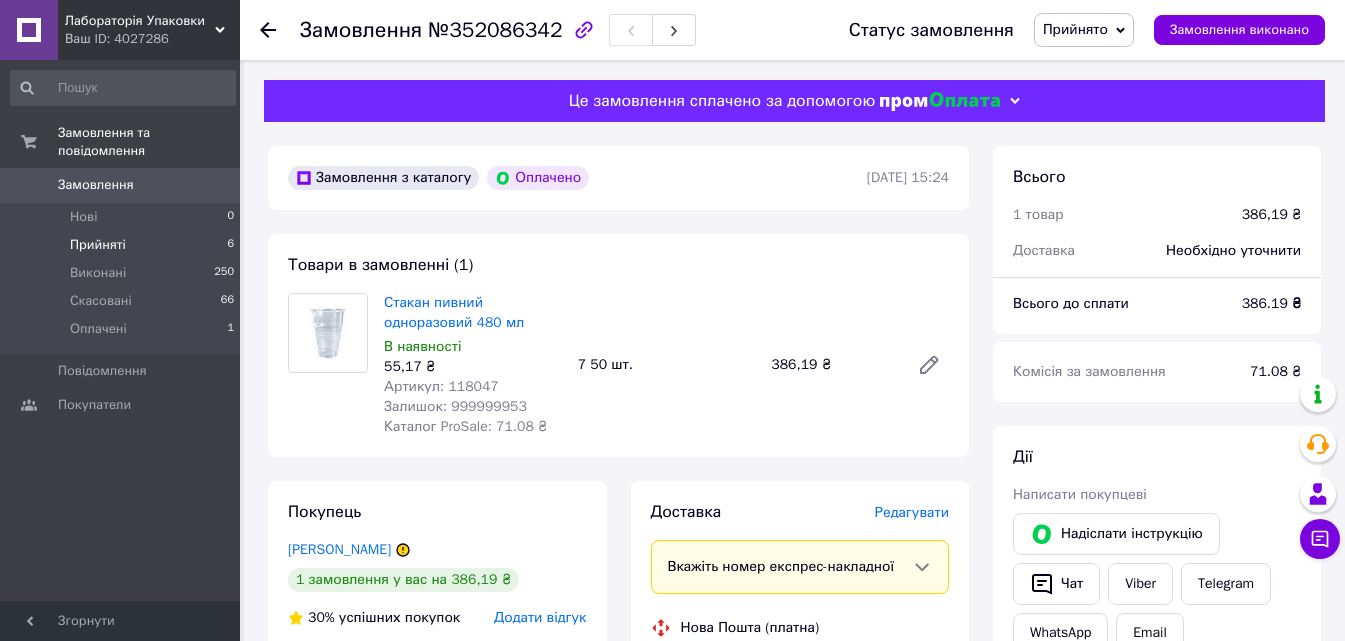 click on "Прийняті 6" at bounding box center [123, 245] 